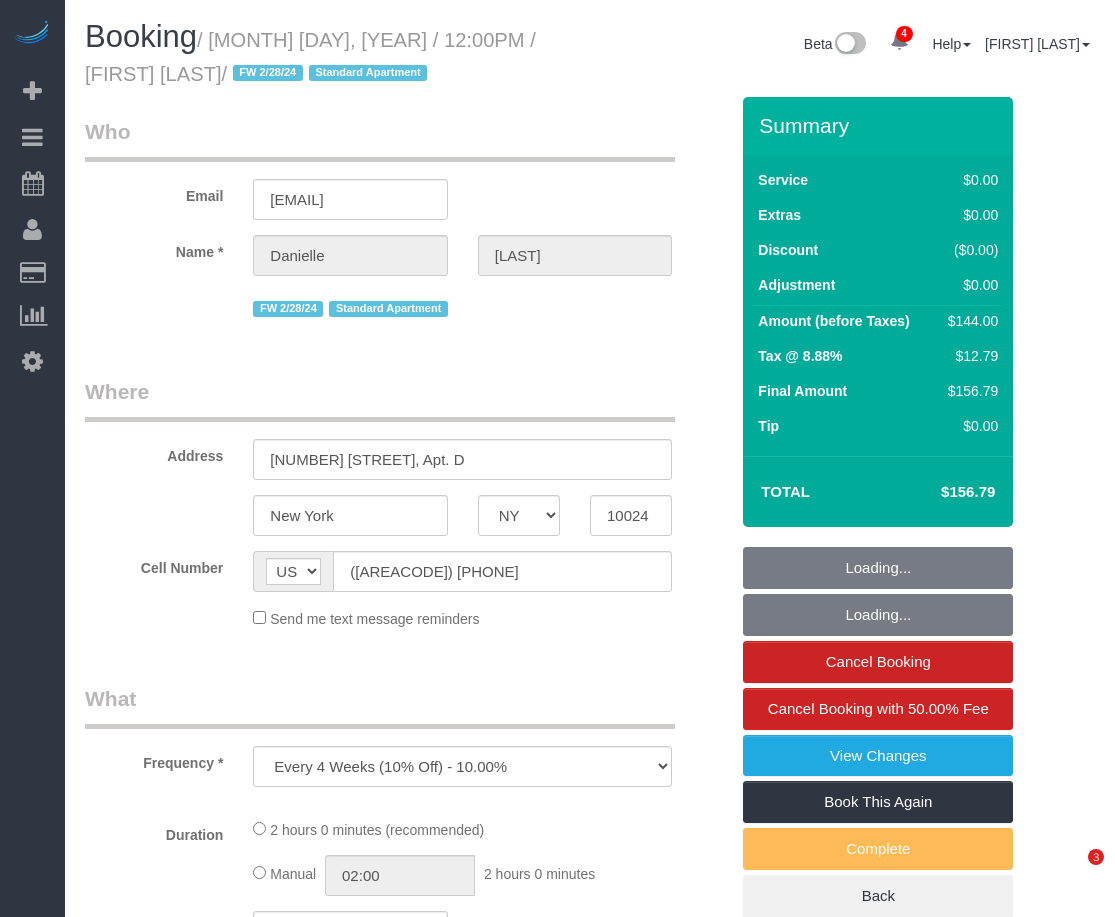 select on "NY" 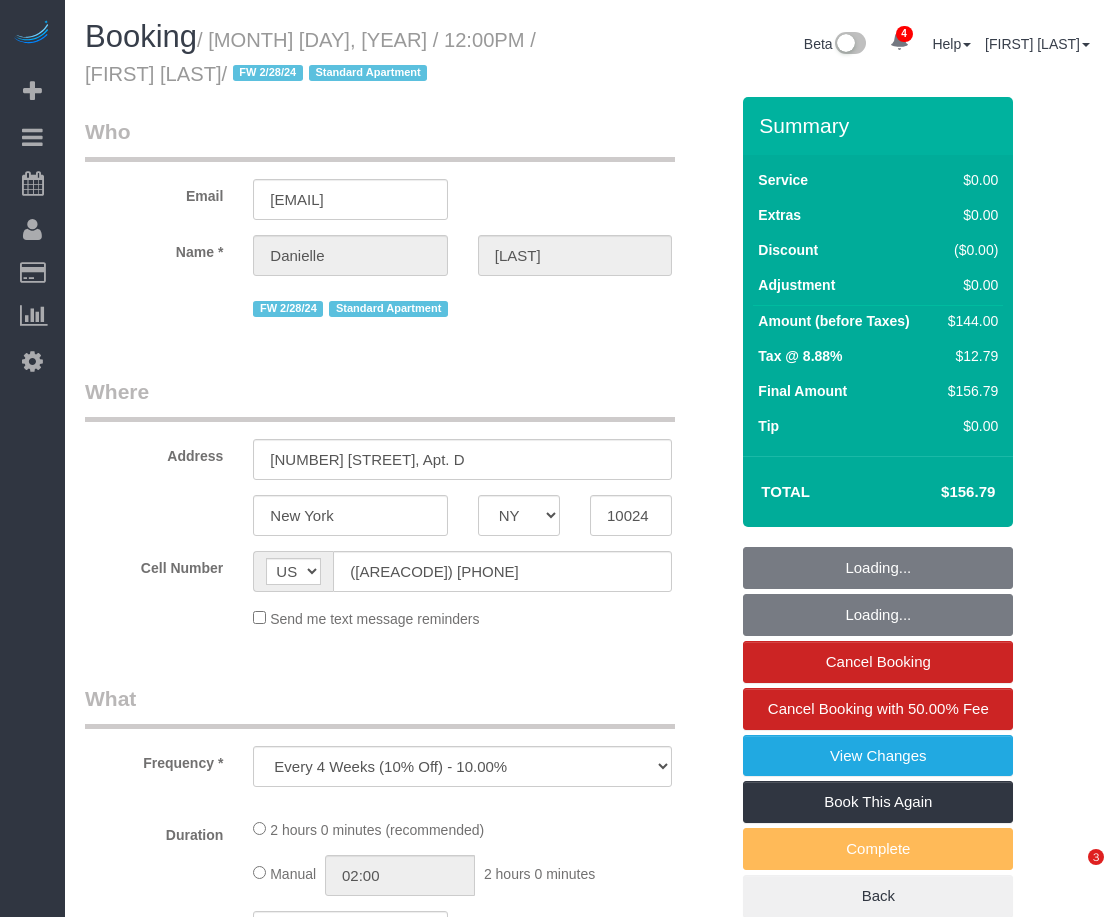 scroll, scrollTop: 0, scrollLeft: 0, axis: both 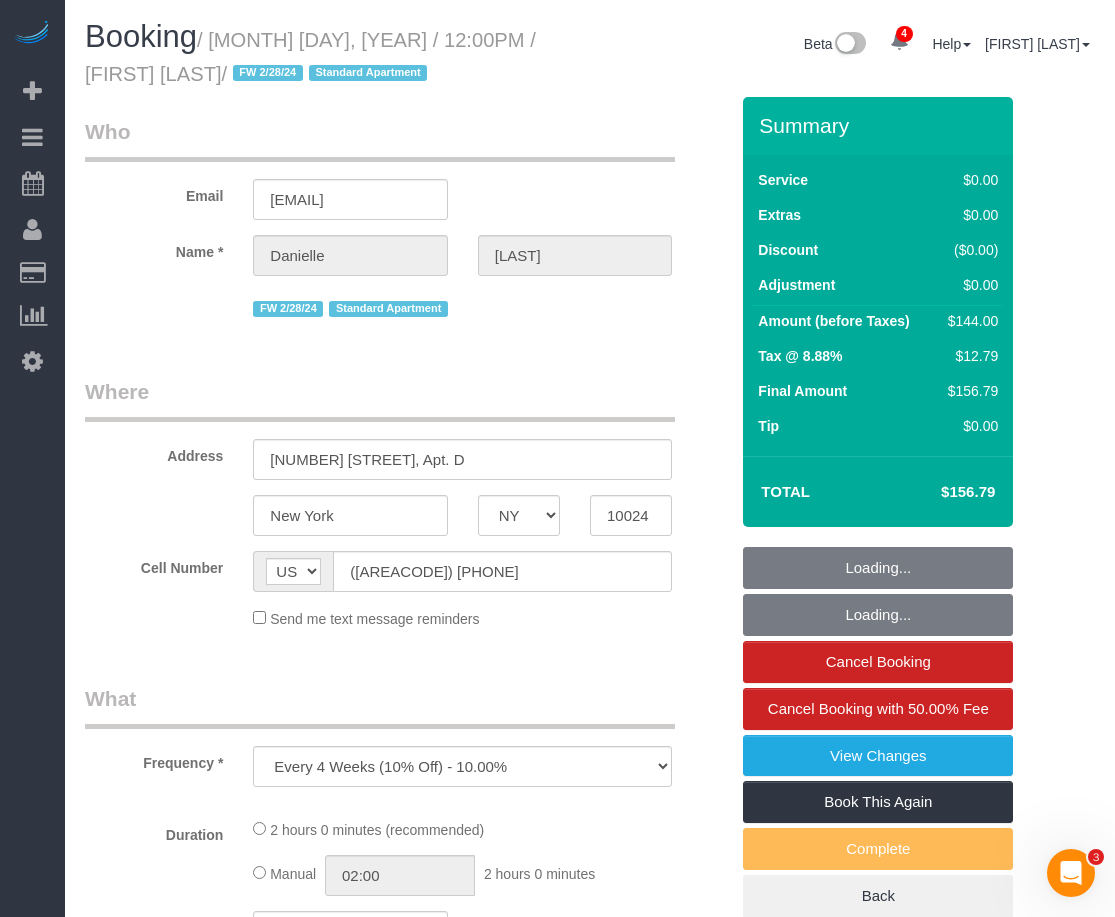 select on "string:stripe-pm_[ID]" 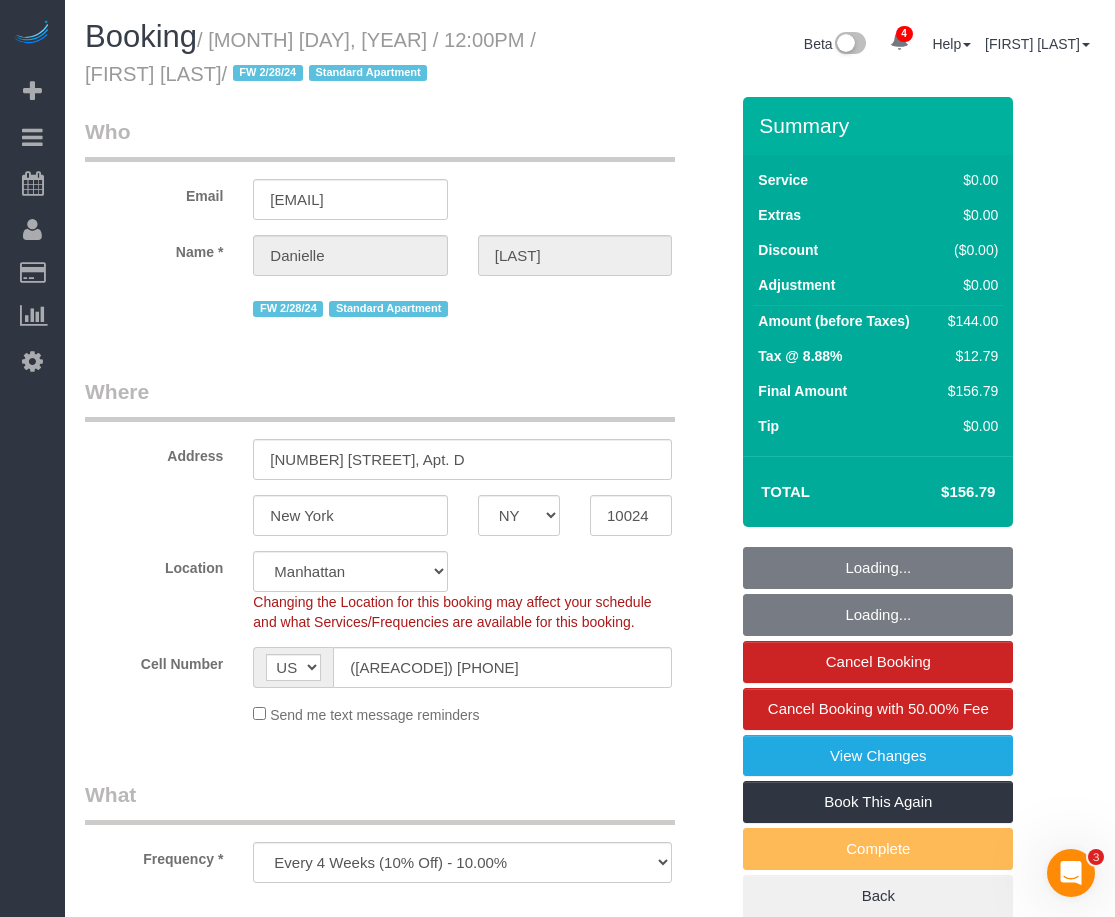select on "object:823" 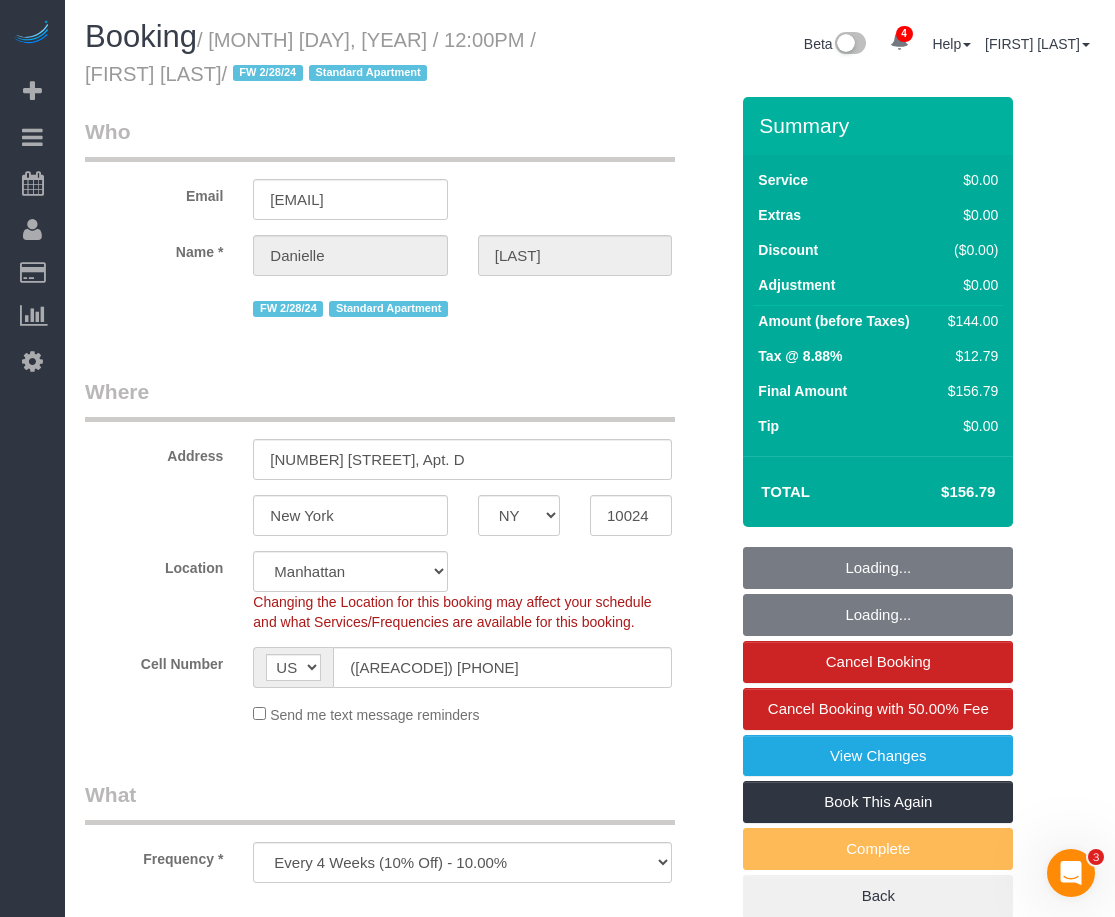 select on "1" 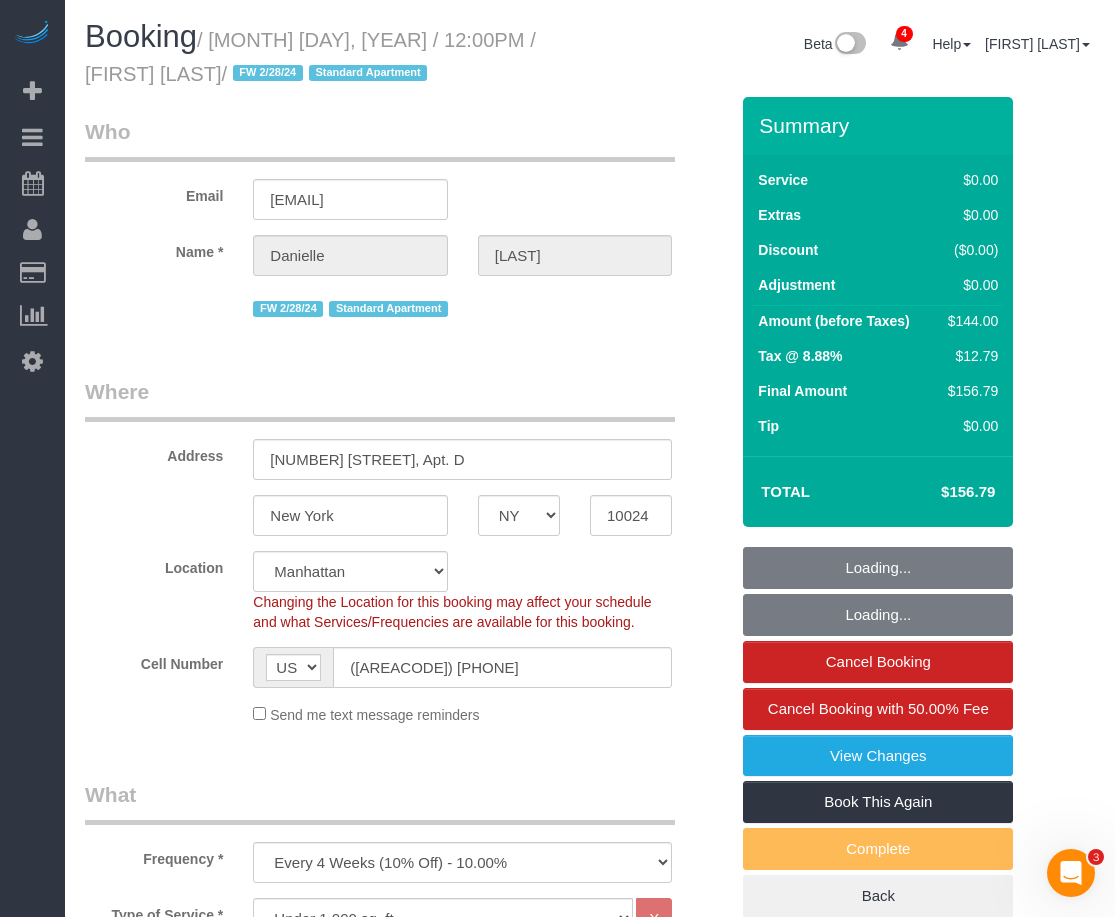 select on "1" 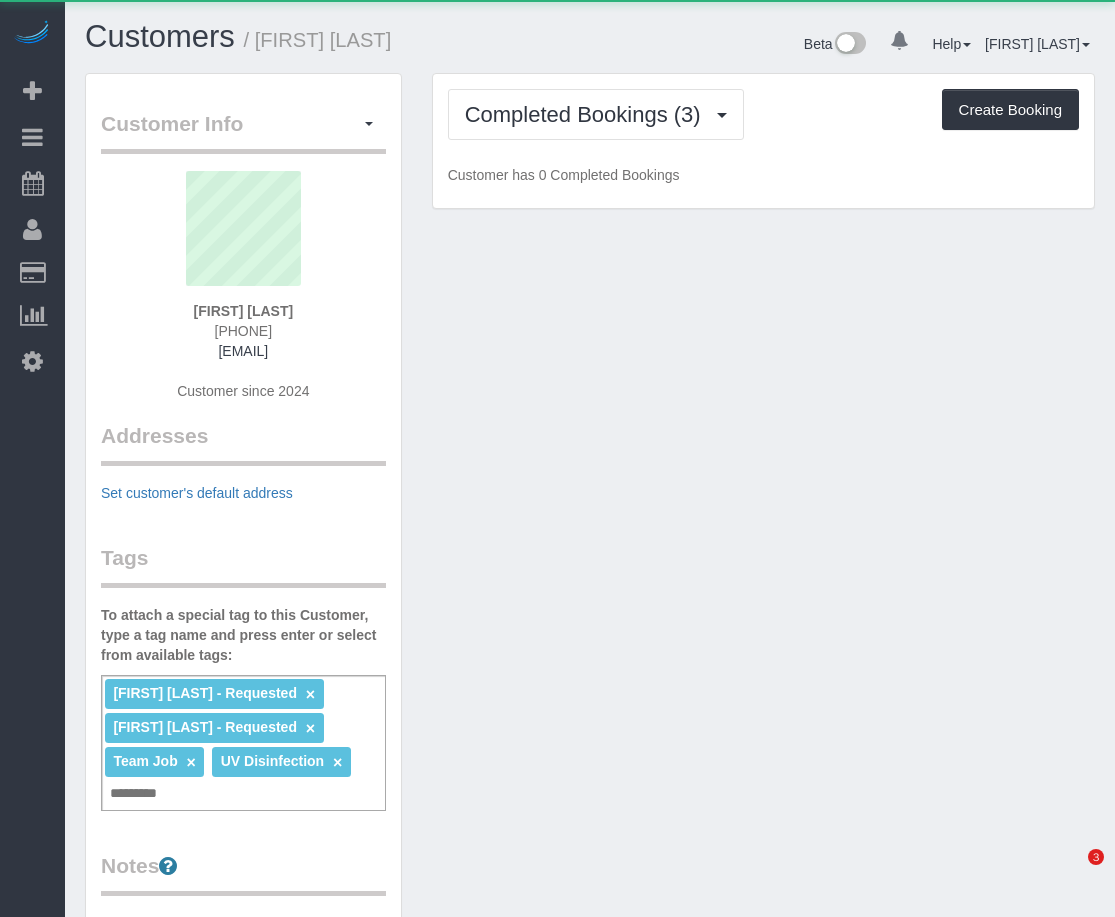 scroll, scrollTop: 0, scrollLeft: 0, axis: both 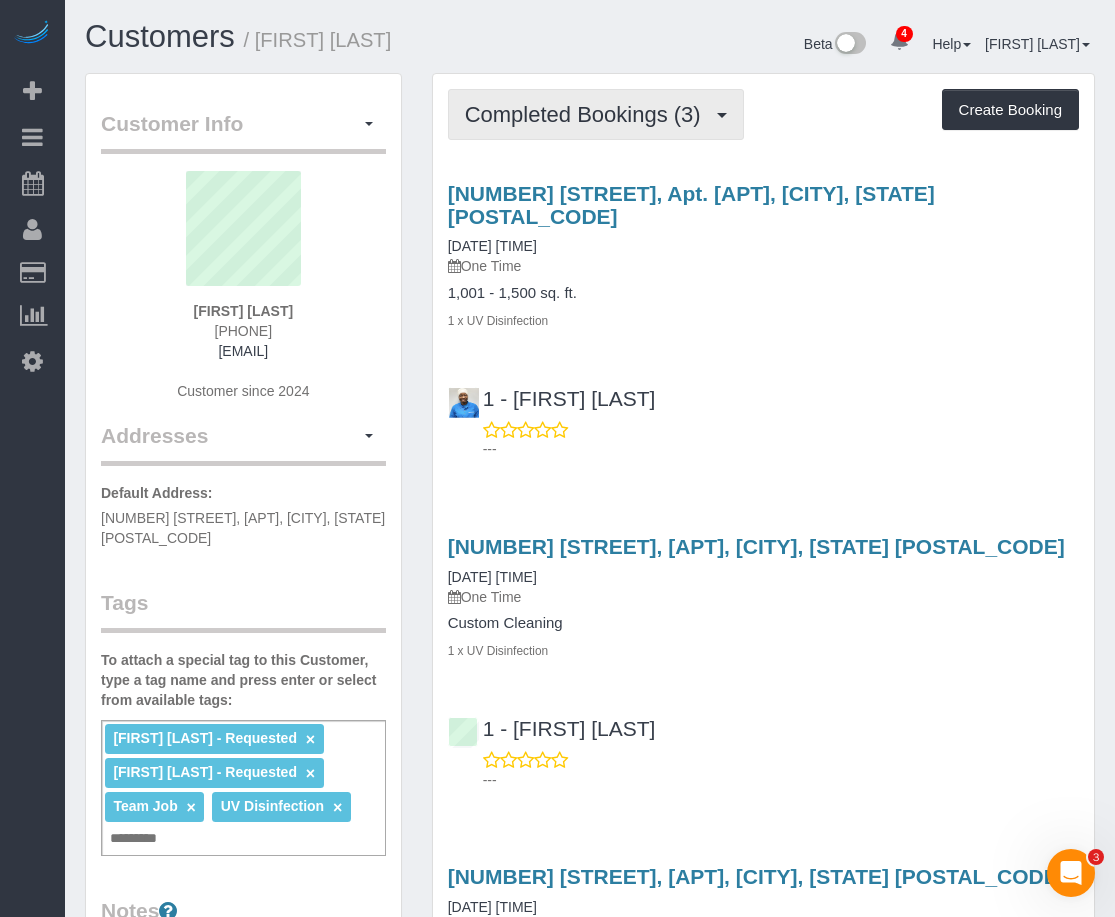click on "Completed Bookings (3)" at bounding box center [588, 114] 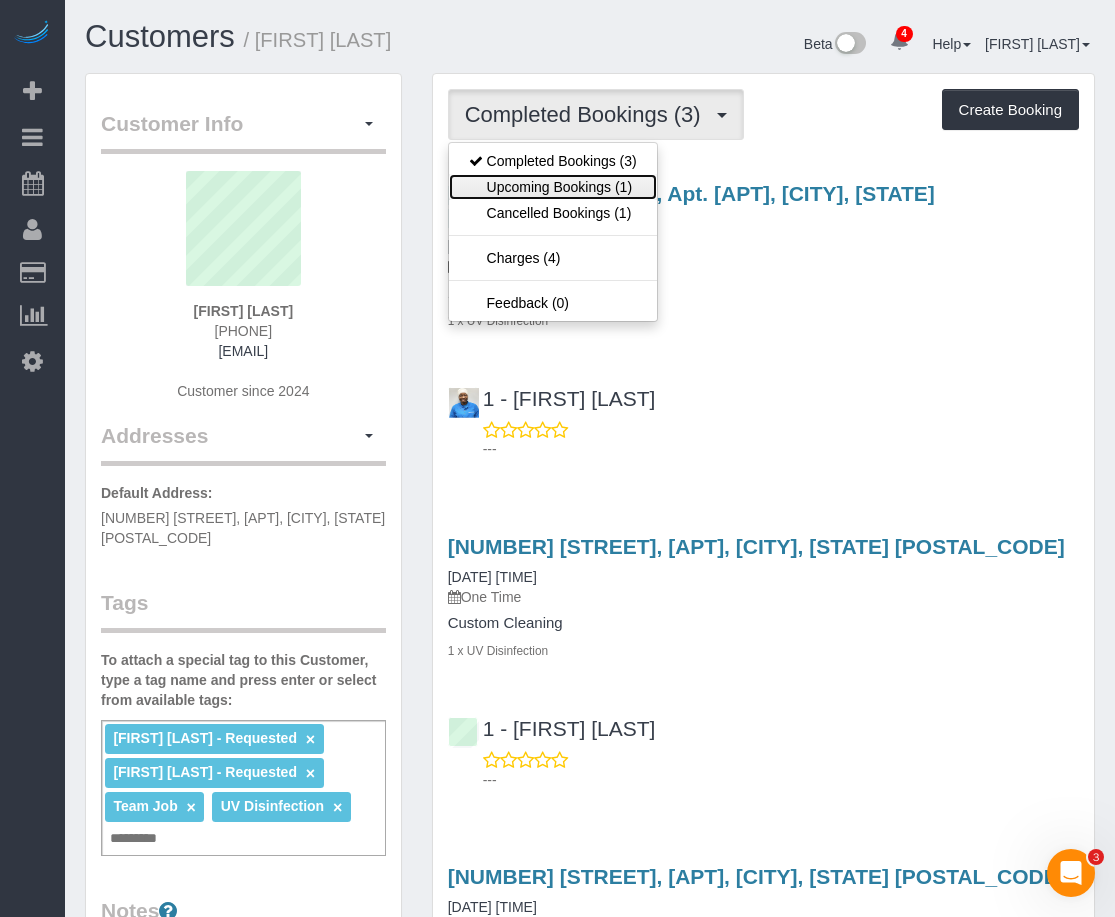 click on "Upcoming Bookings (1)" at bounding box center [553, 187] 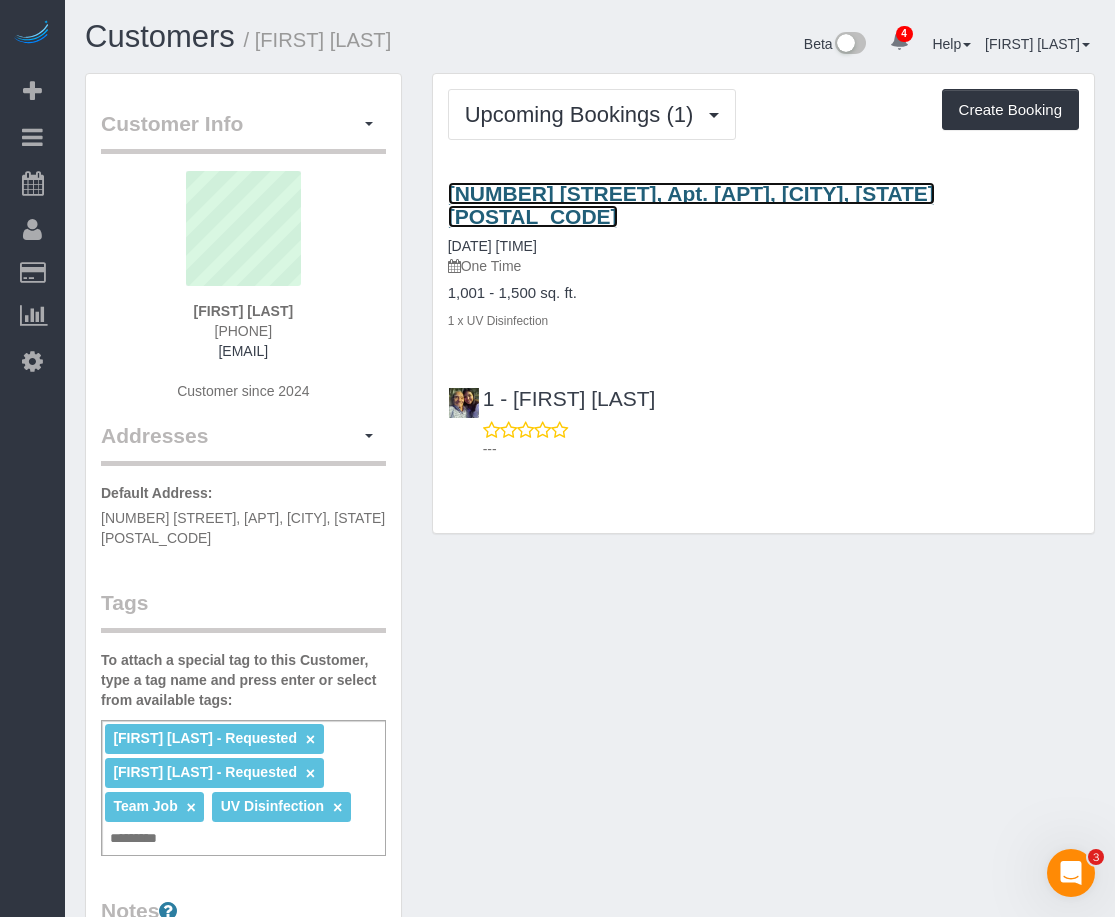 click on "160 West 96th Street, Apt. 14p, New York, NY 10025" at bounding box center [691, 205] 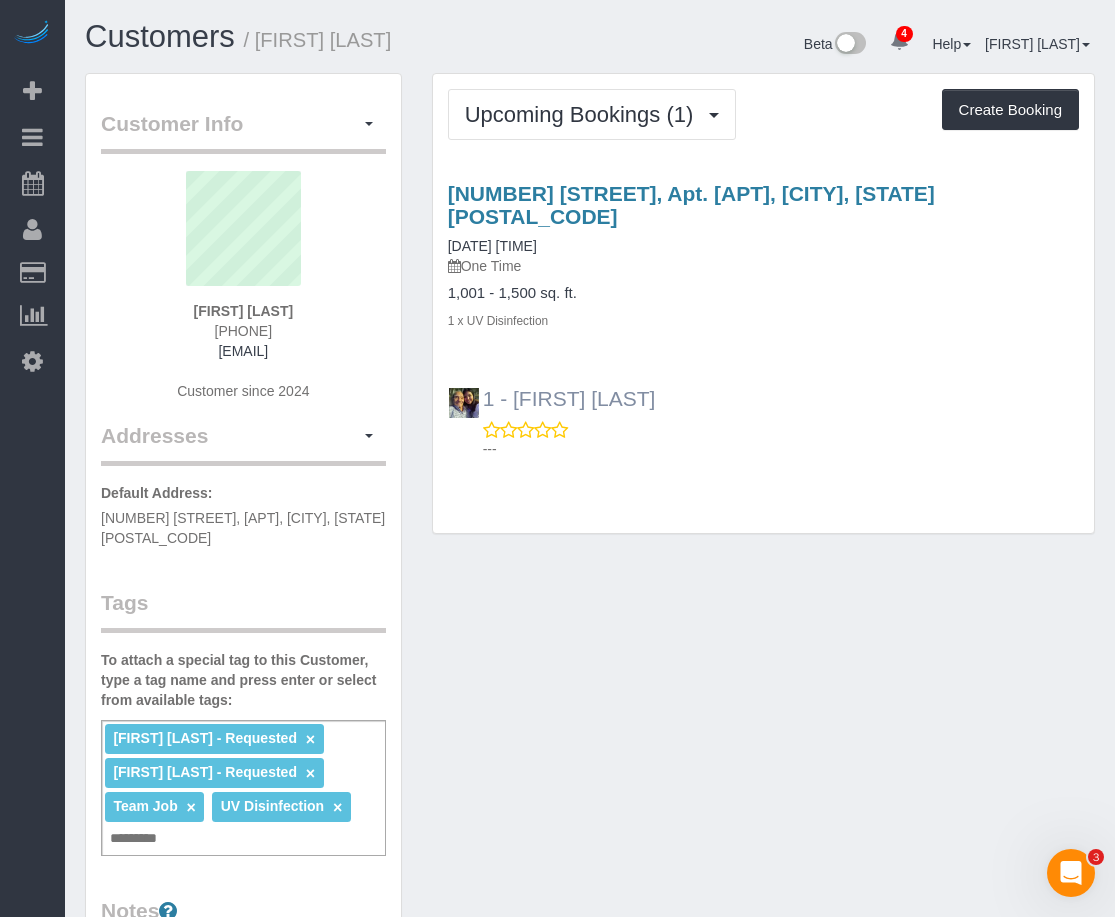 drag, startPoint x: 677, startPoint y: 375, endPoint x: 511, endPoint y: 367, distance: 166.19266 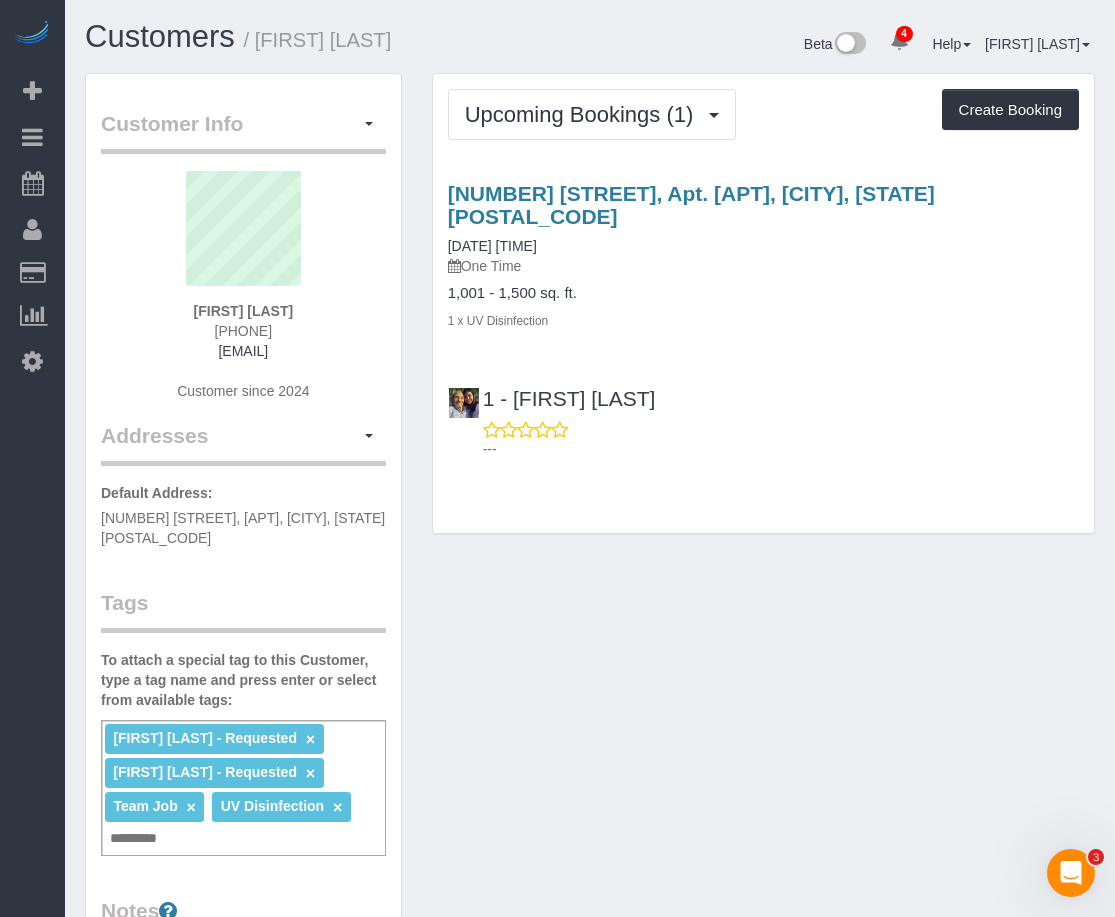 copy on "Xiomara Inga" 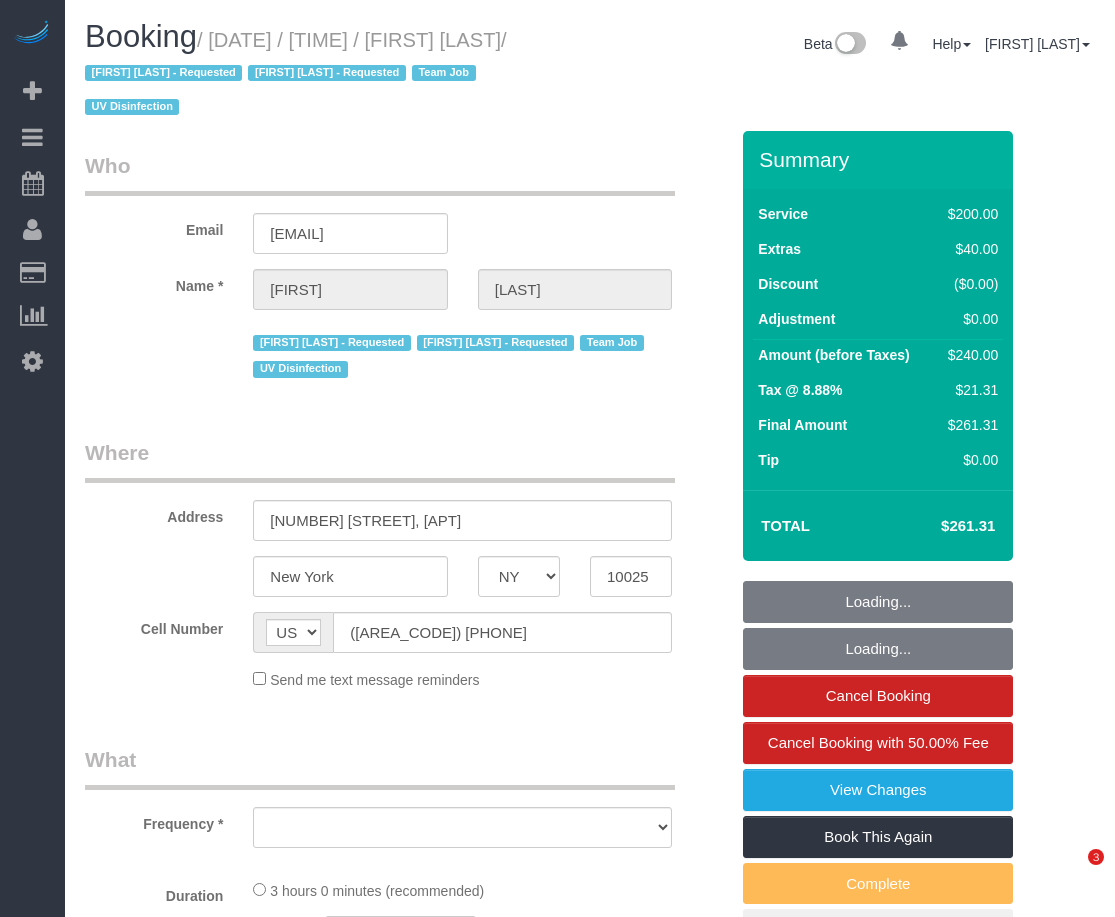 select on "NY" 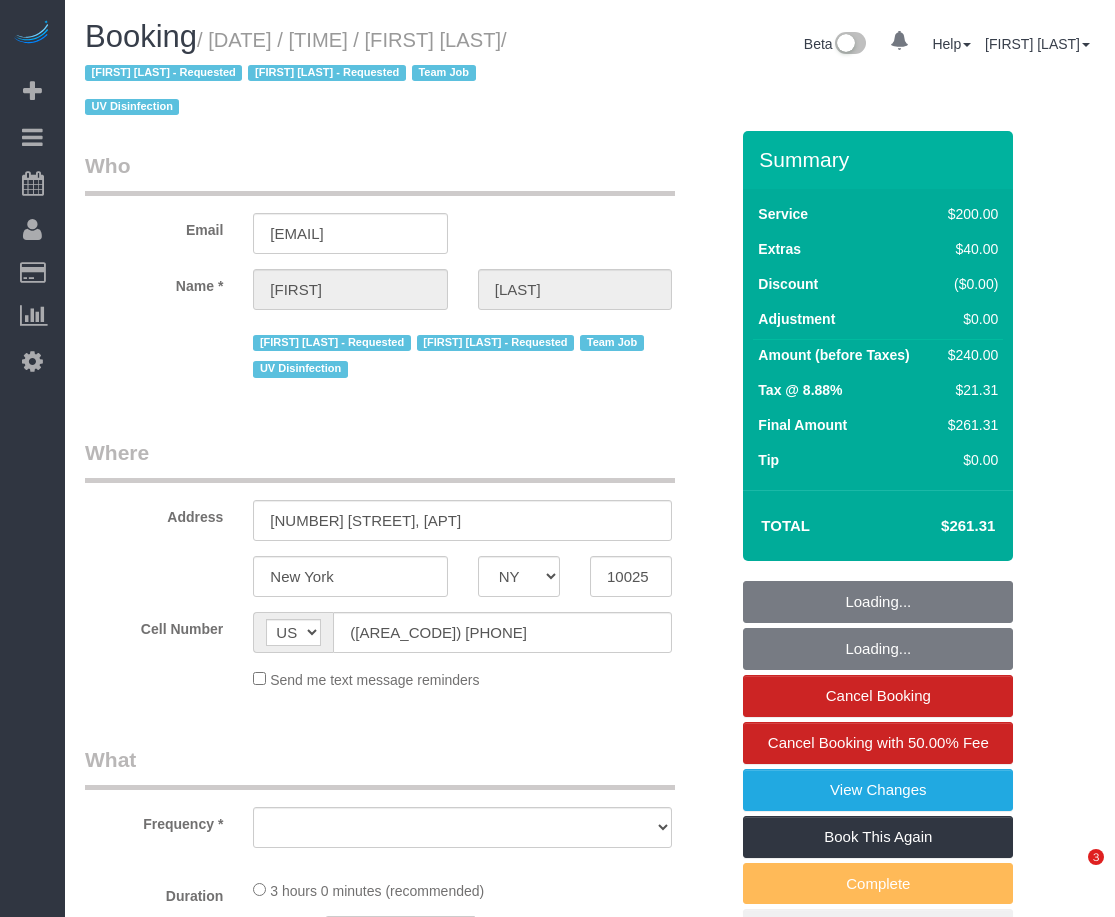 scroll, scrollTop: 0, scrollLeft: 0, axis: both 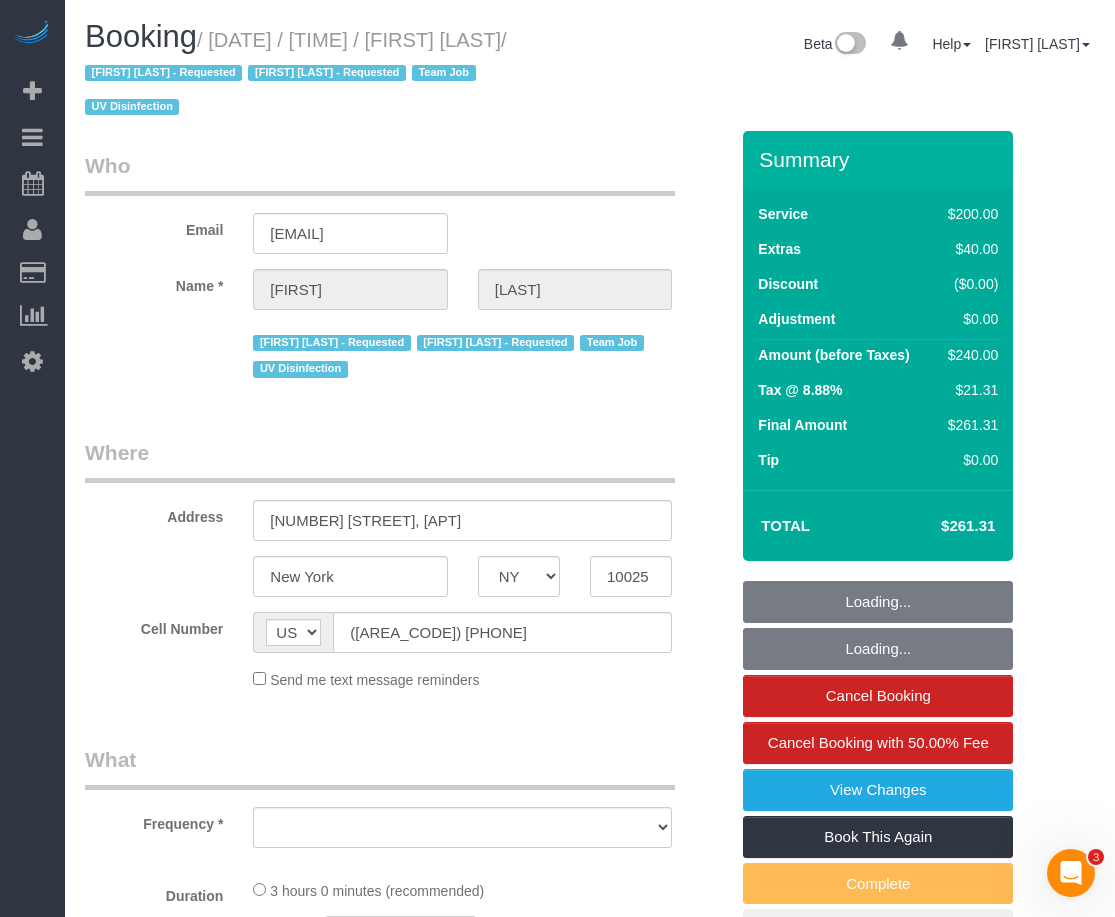 select on "object:674" 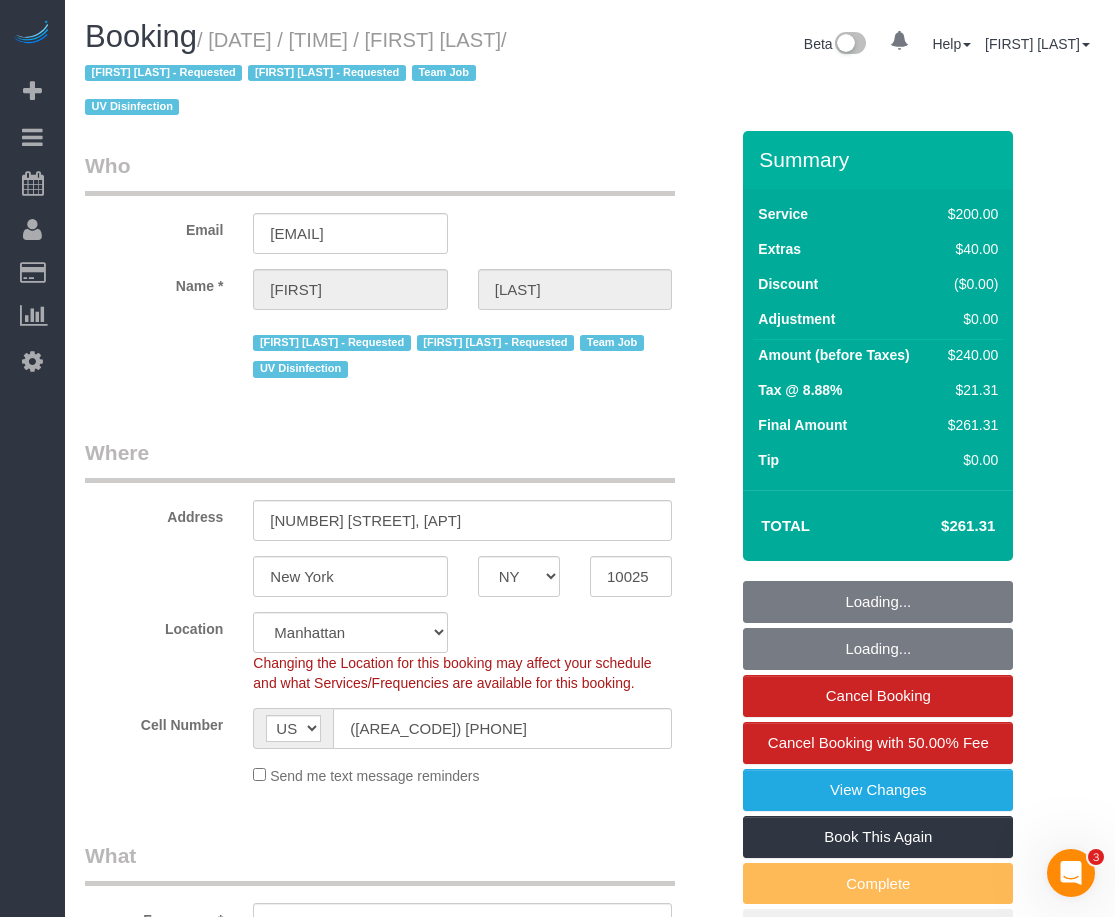 select on "object:823" 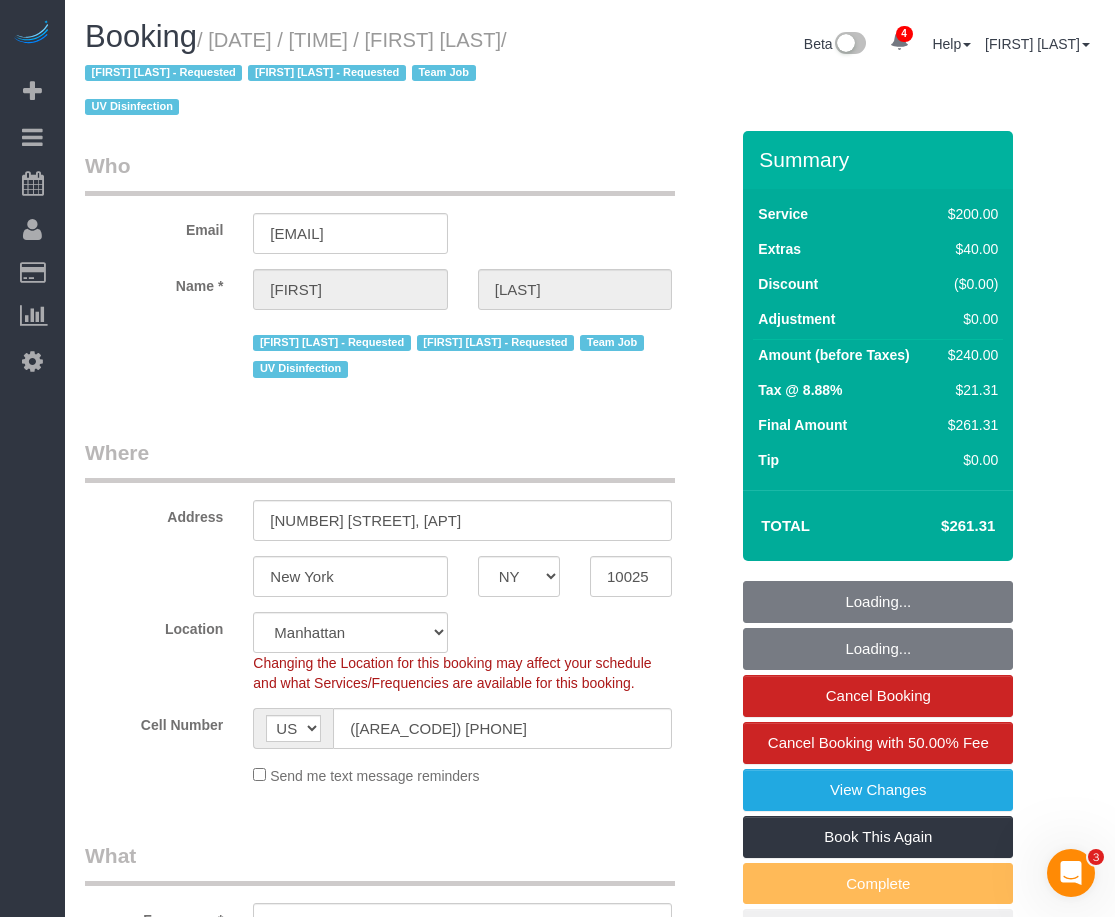 select on "150" 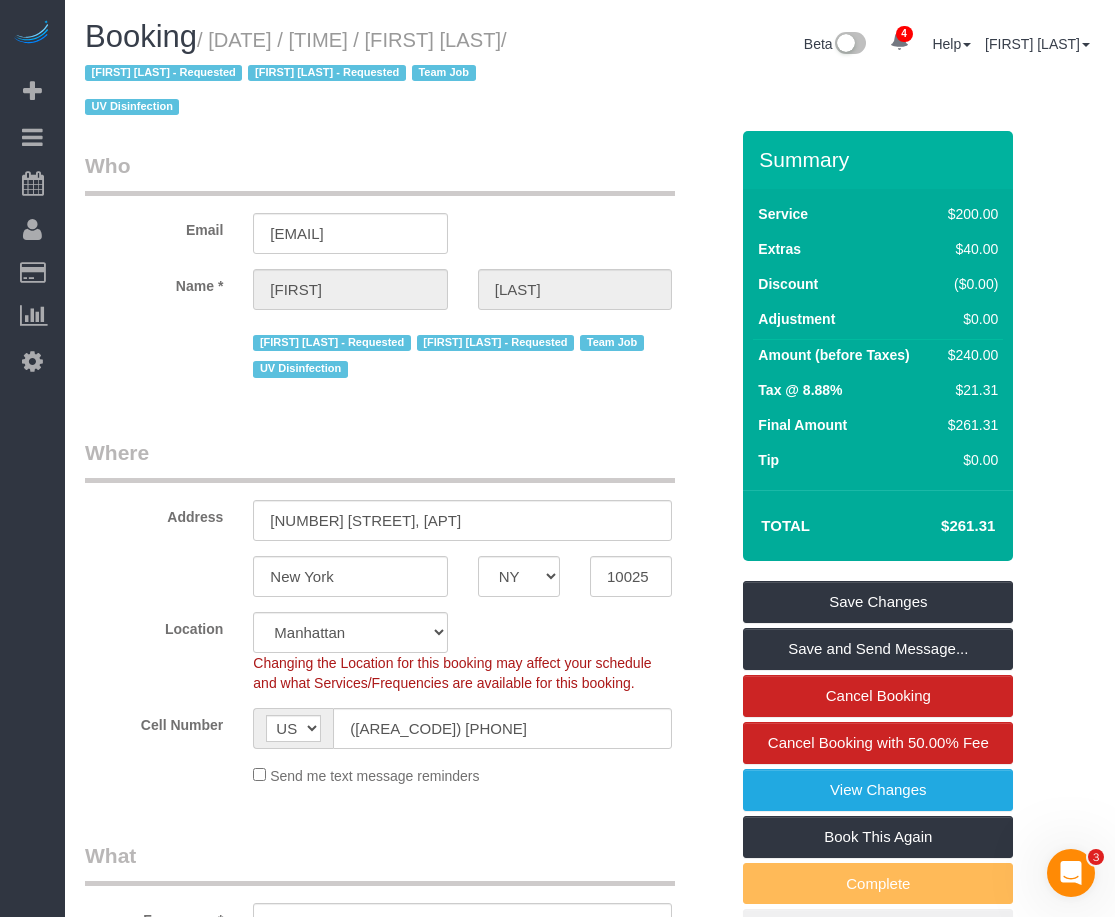 drag, startPoint x: 213, startPoint y: 32, endPoint x: 178, endPoint y: 70, distance: 51.662365 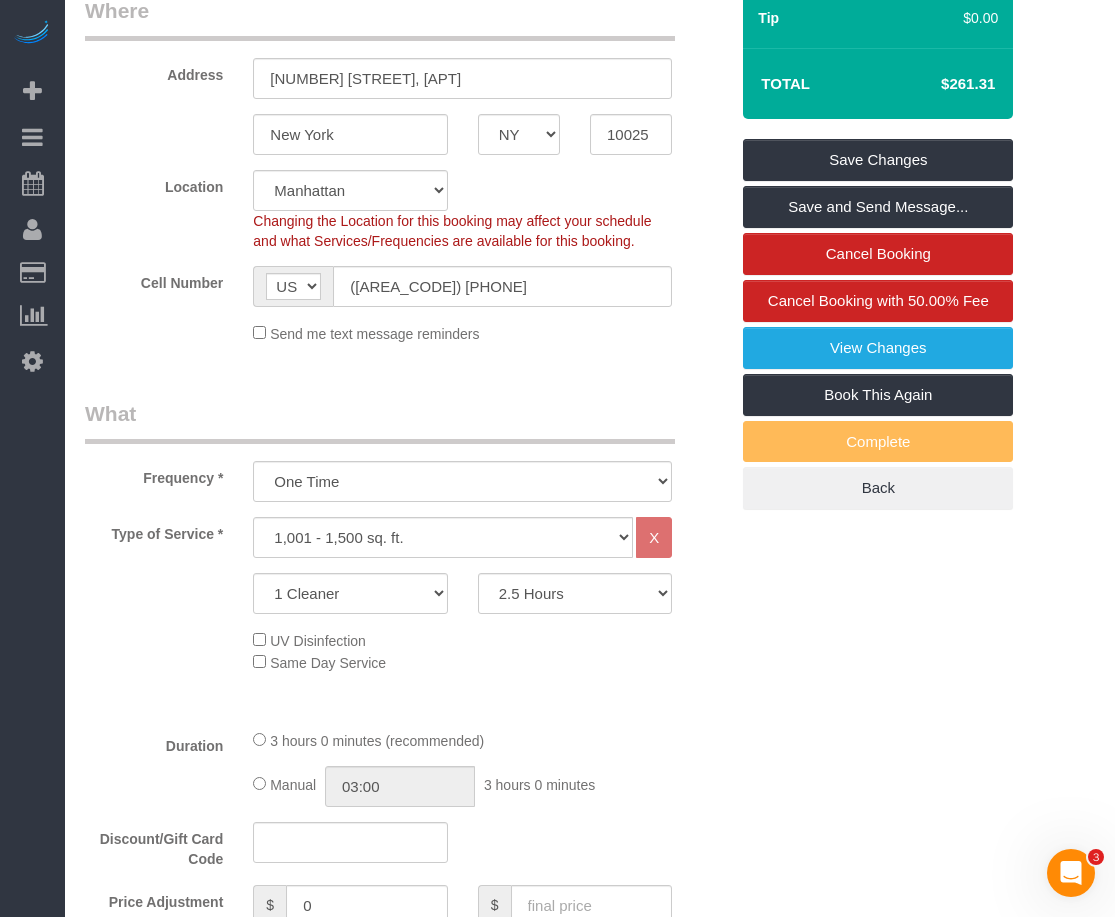 scroll, scrollTop: 500, scrollLeft: 0, axis: vertical 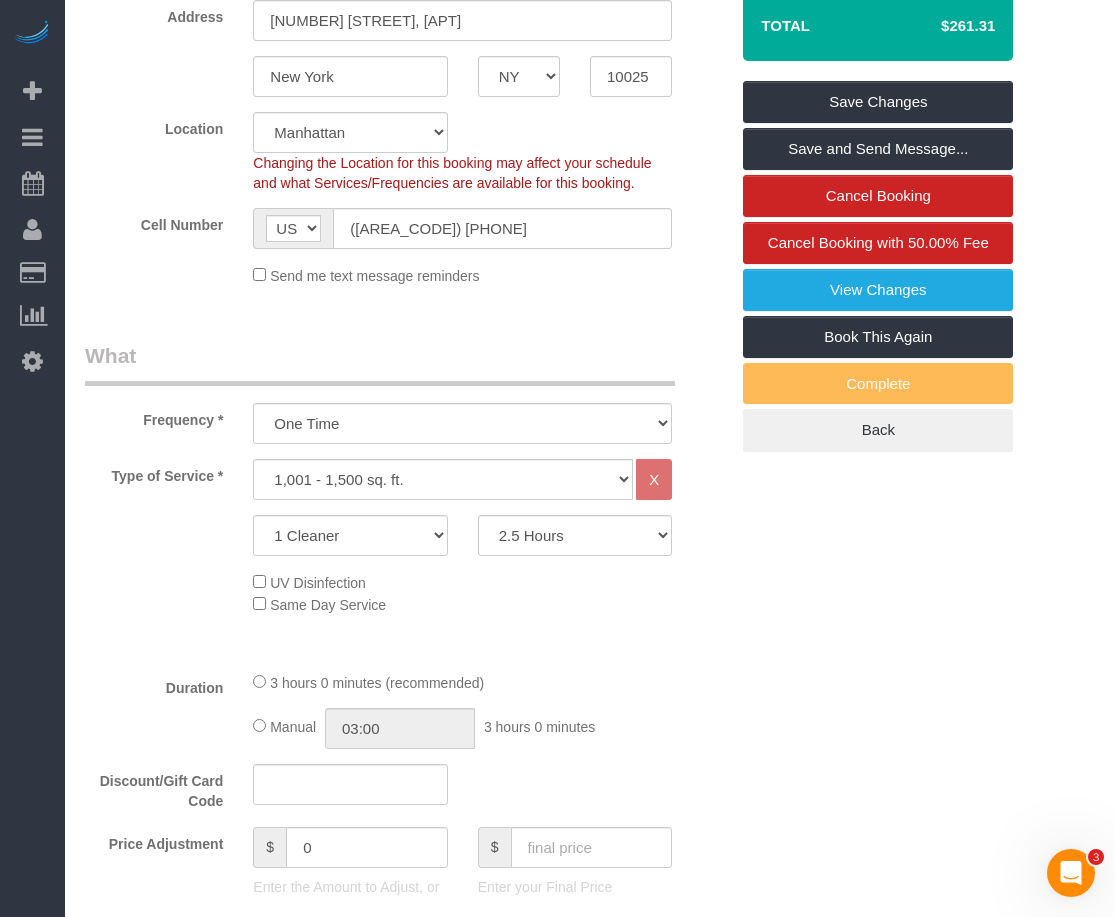 drag, startPoint x: 897, startPoint y: 868, endPoint x: 880, endPoint y: 841, distance: 31.906113 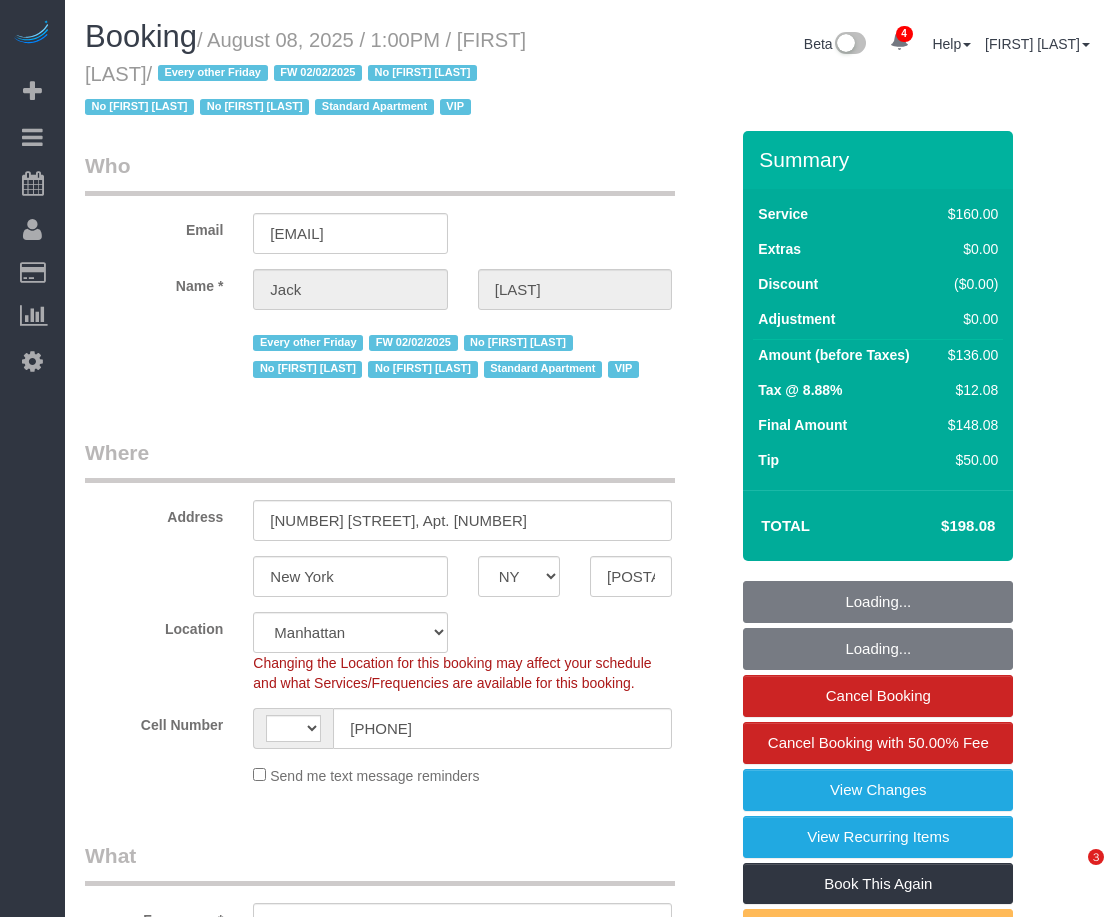 select on "NY" 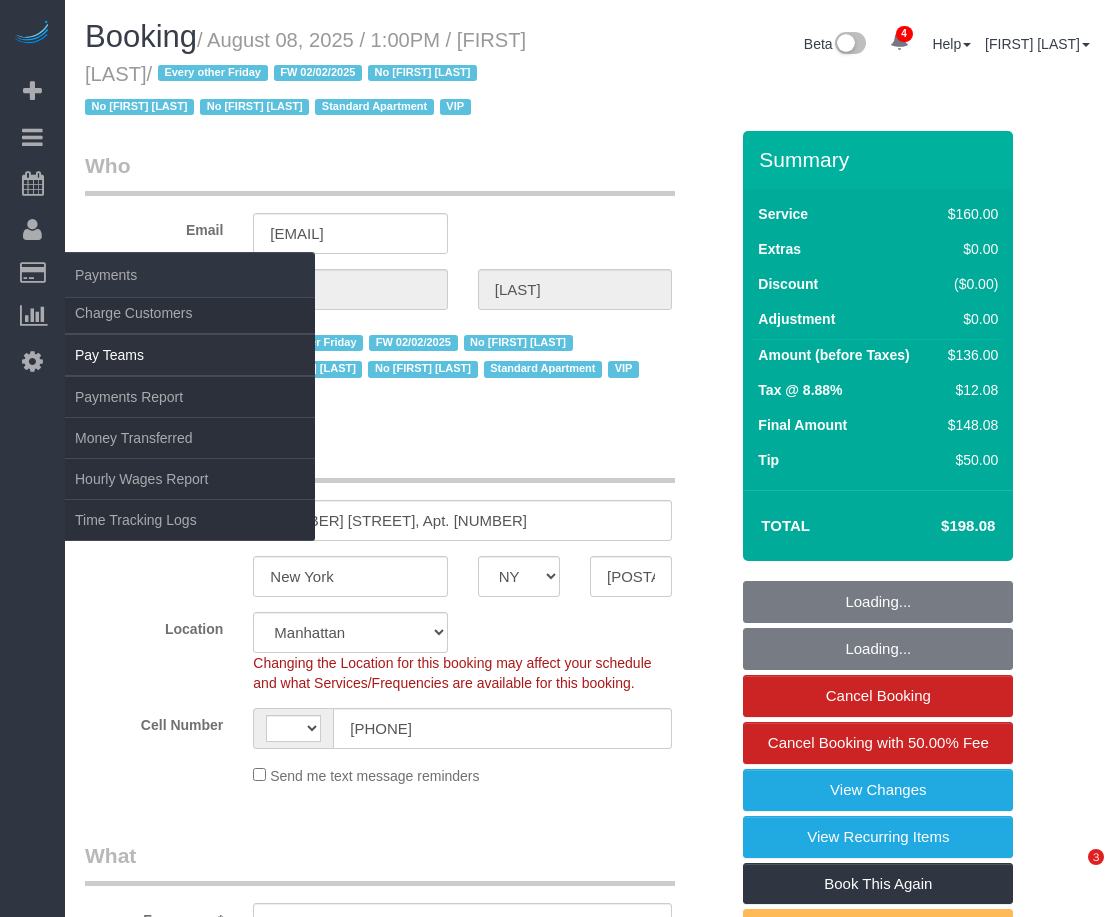 scroll, scrollTop: 0, scrollLeft: 0, axis: both 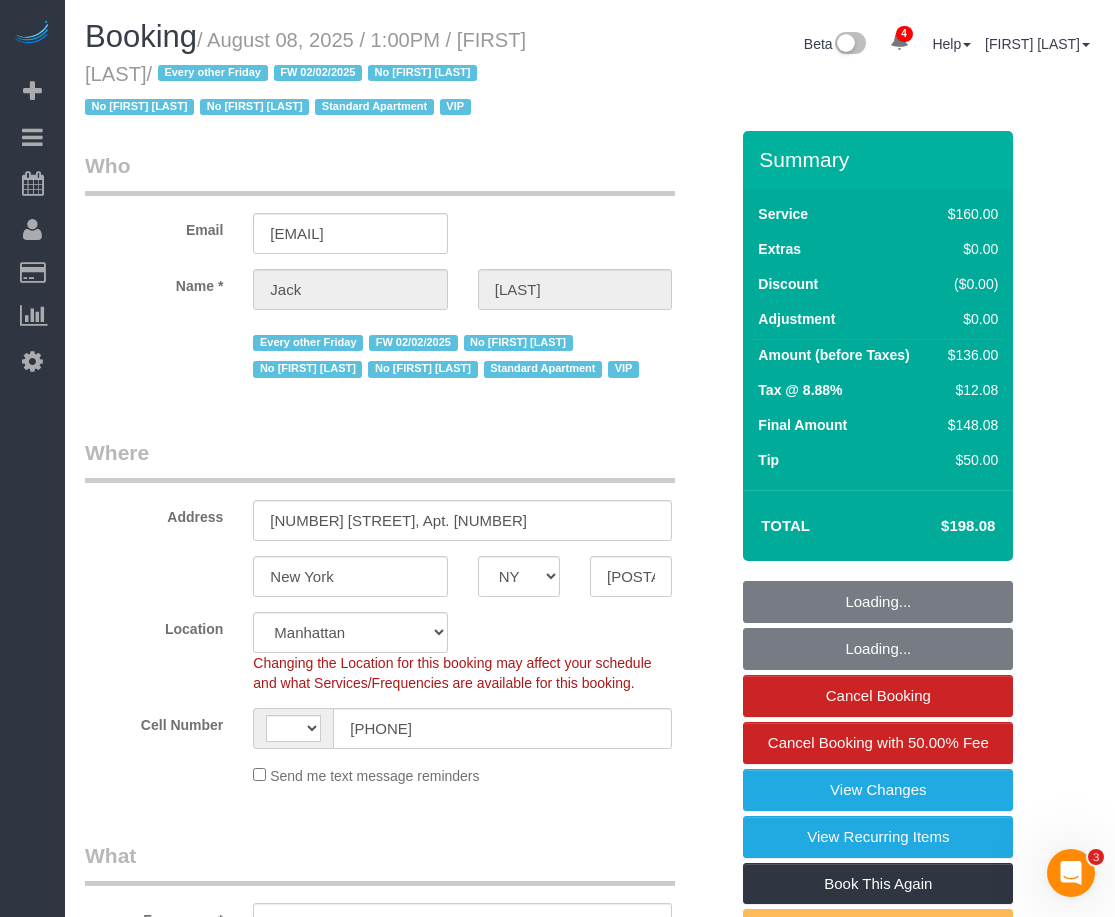 select on "object:696" 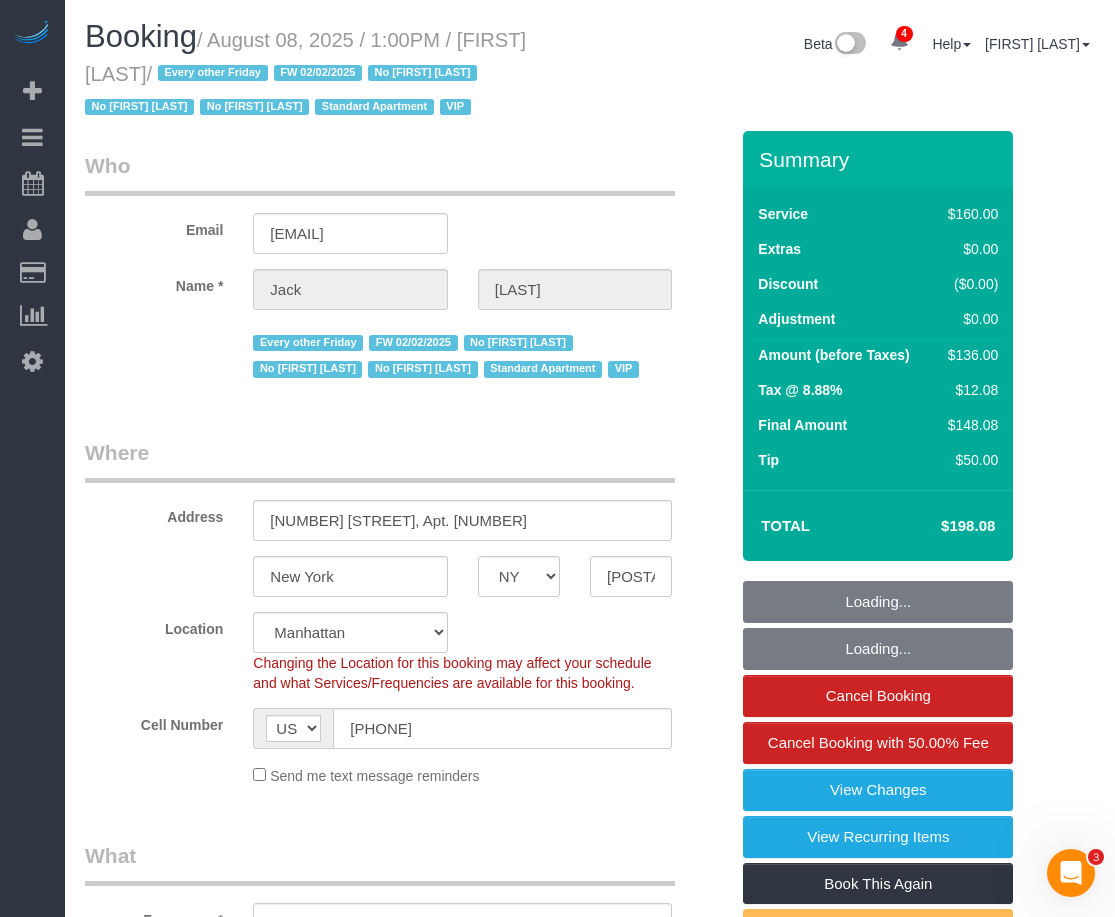 select on "spot1" 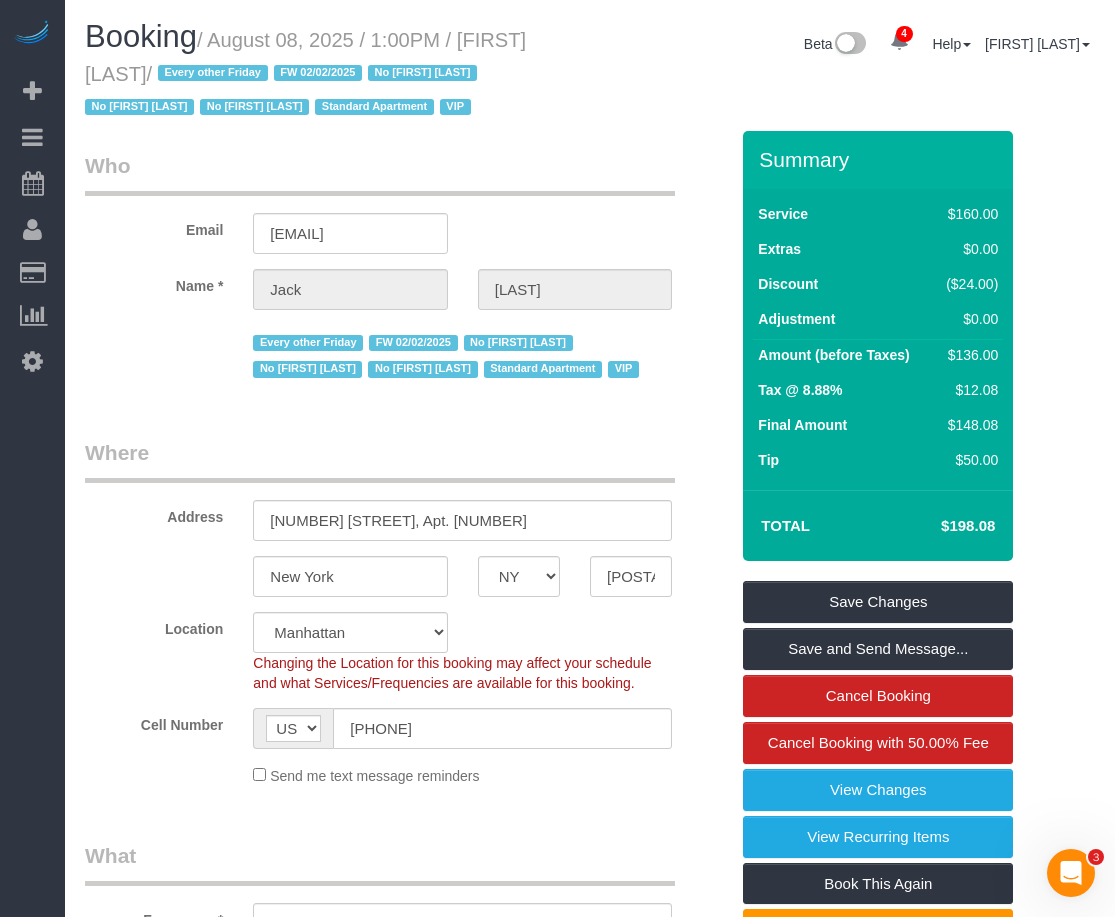 click on "Who
Email
jfbaughman@gmail.com
Name *
Jack
Baughman
Every other Friday
FW 02/02/2025
No Chanda Douglas
No Devenere Kelly
No Eliana Falconi
Standard Apartment
VIP
Where
Address
49 Chambers Street, Apt. 17H
New York
AK
AL
AR
AZ
CA
CO
CT
DC
DE
FL
GA
HI
IA
ID
IL
IN
KS
KY
LA" at bounding box center [406, 1682] 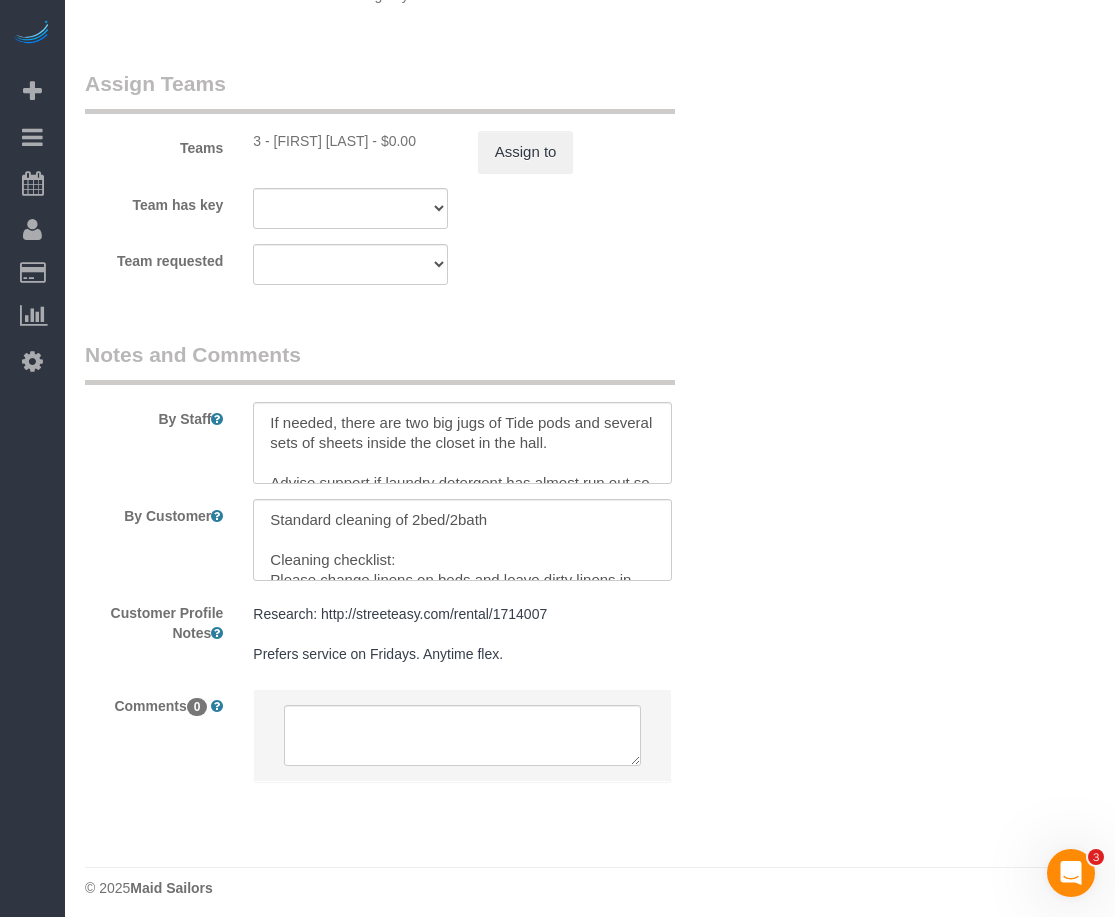 scroll, scrollTop: 2388, scrollLeft: 0, axis: vertical 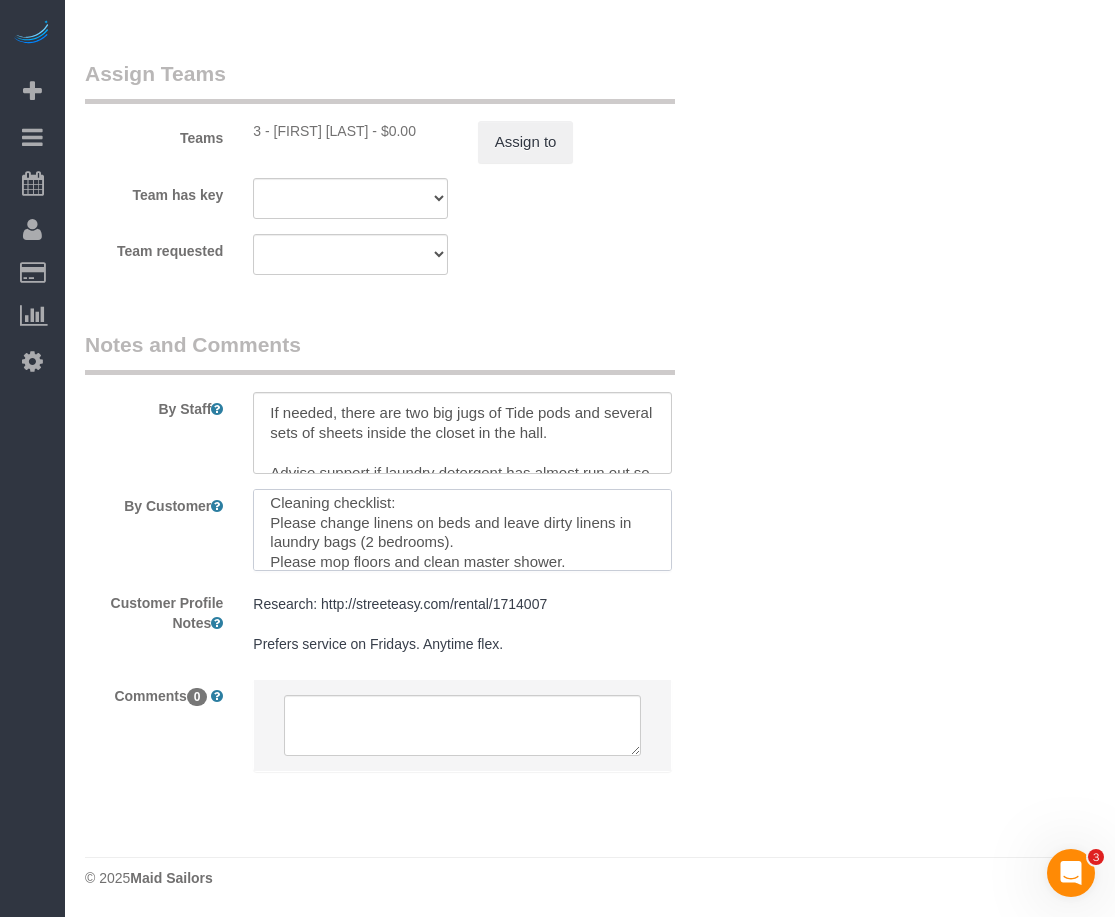 click at bounding box center [462, 530] 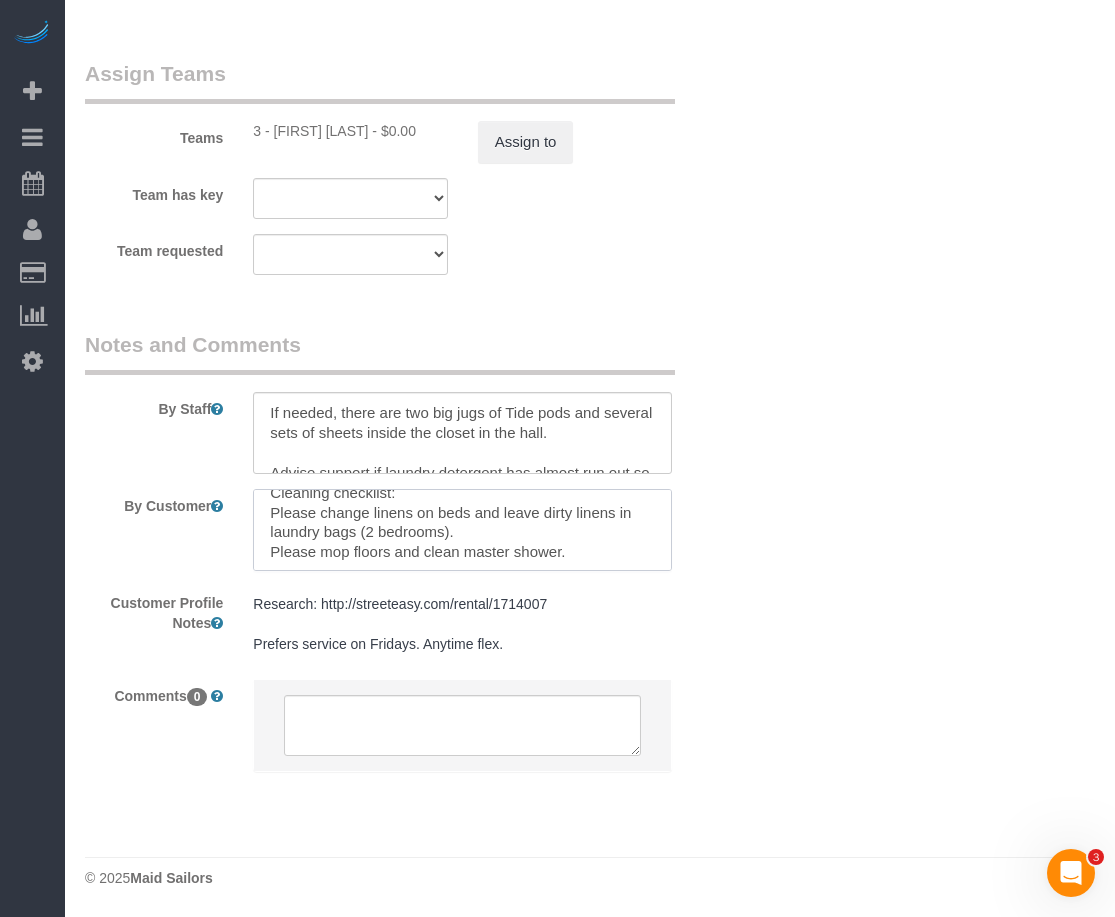 scroll, scrollTop: 60, scrollLeft: 0, axis: vertical 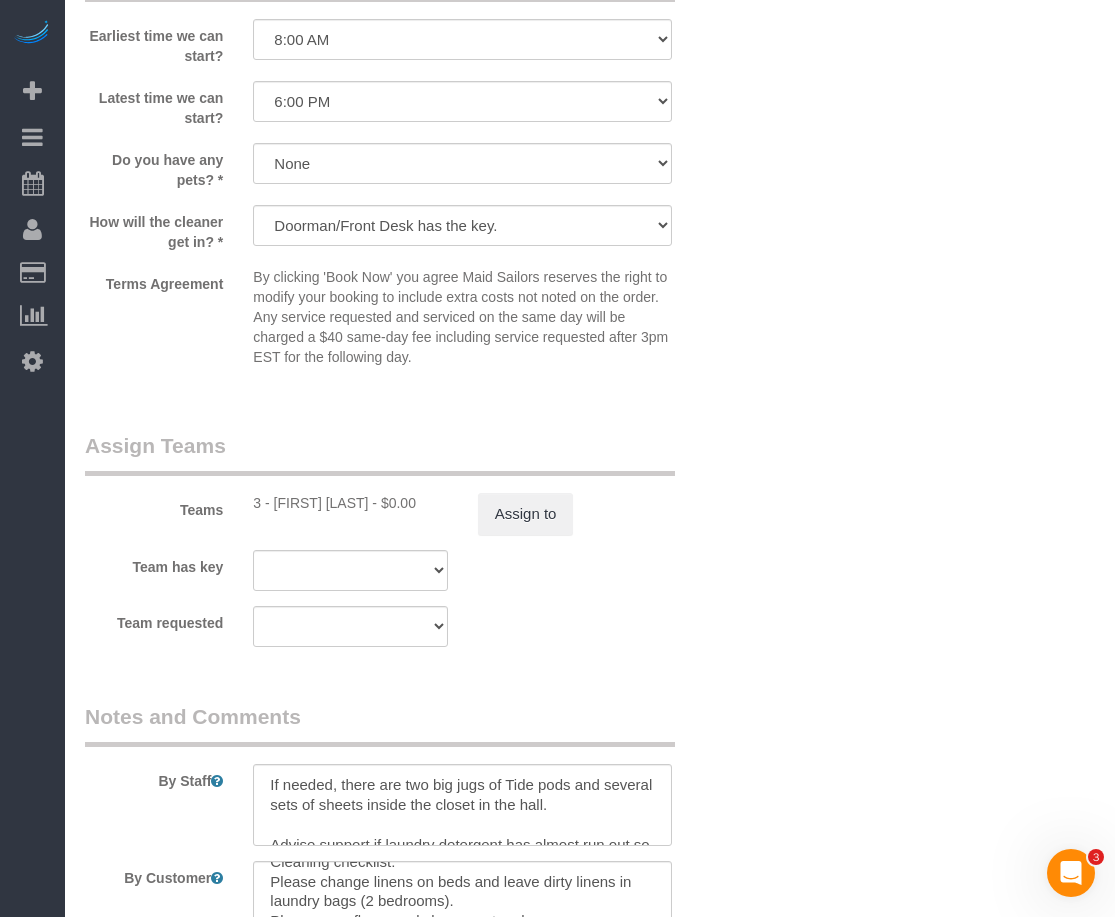 click on "Who
Email
jfbaughman@gmail.com
Name *
Jack
Baughman
Every other Friday
FW 02/02/2025
No Chanda Douglas
No Devenere Kelly
No Eliana Falconi
Standard Apartment
VIP
Where
Address
49 Chambers Street, Apt. 17H
New York
AK
AL
AR
AZ
CA
CO
CT
DC
DE
FL
GA
HI
IA
ID
IL" at bounding box center [590, -331] 